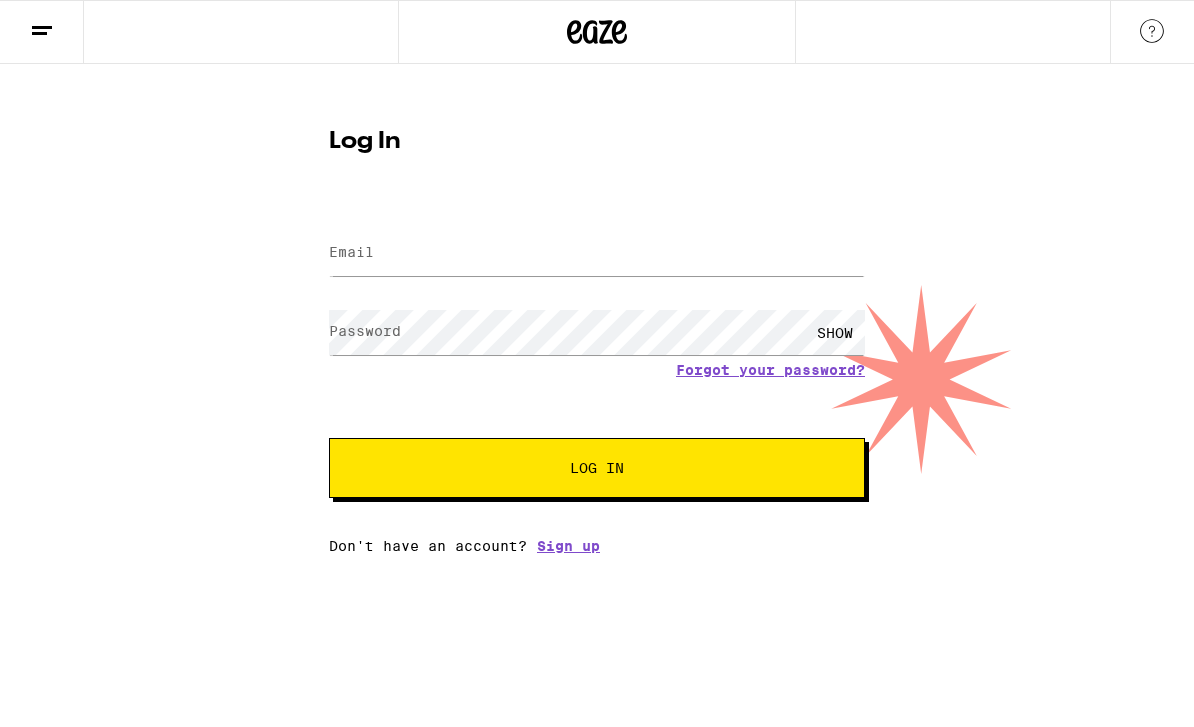scroll, scrollTop: 0, scrollLeft: 0, axis: both 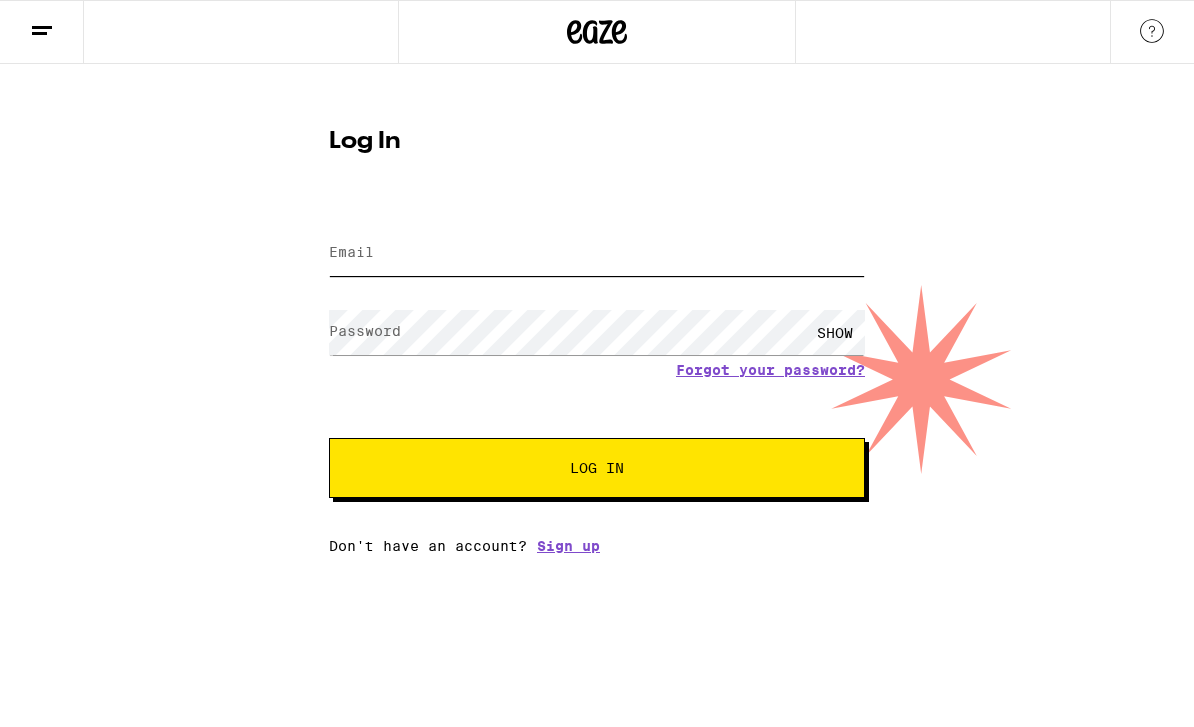 type on "[EMAIL]" 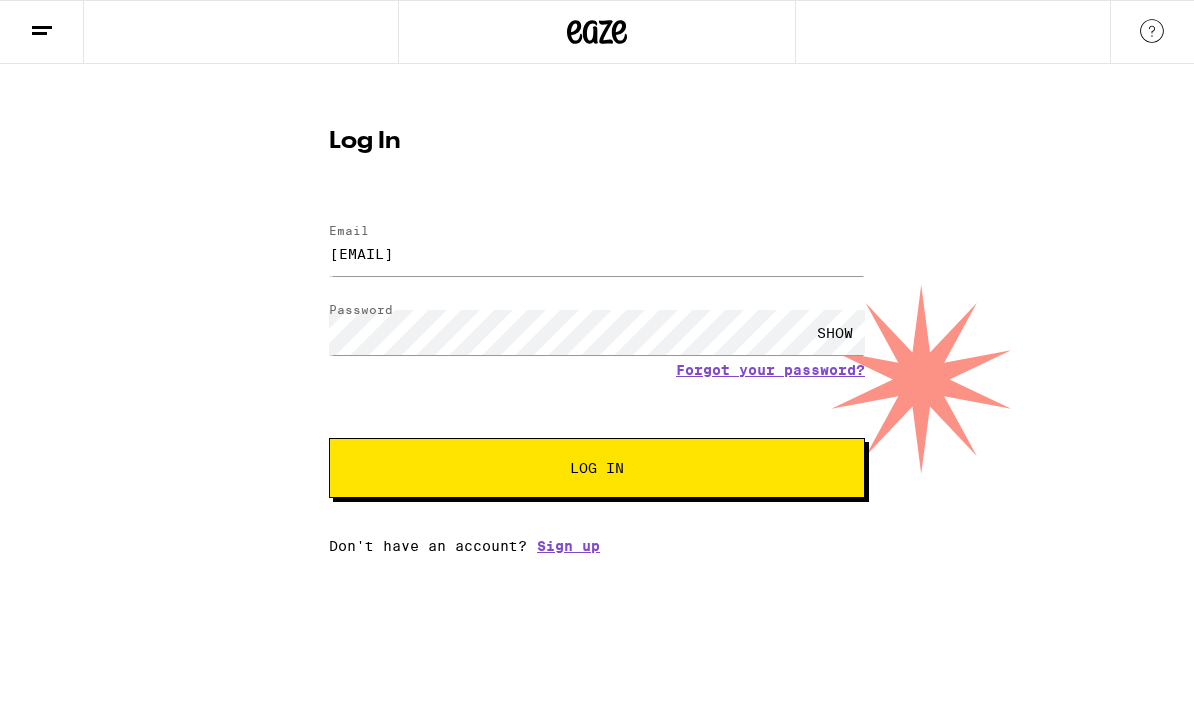 click on "Log In" at bounding box center (597, 468) 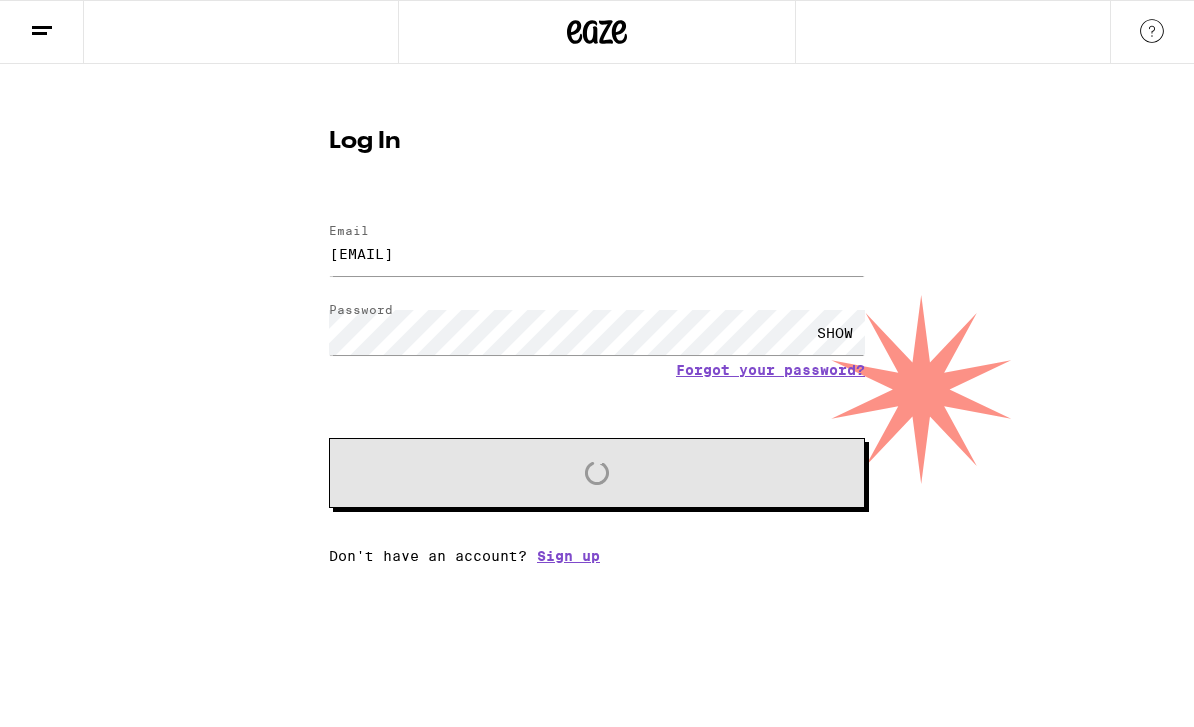 scroll, scrollTop: 0, scrollLeft: 0, axis: both 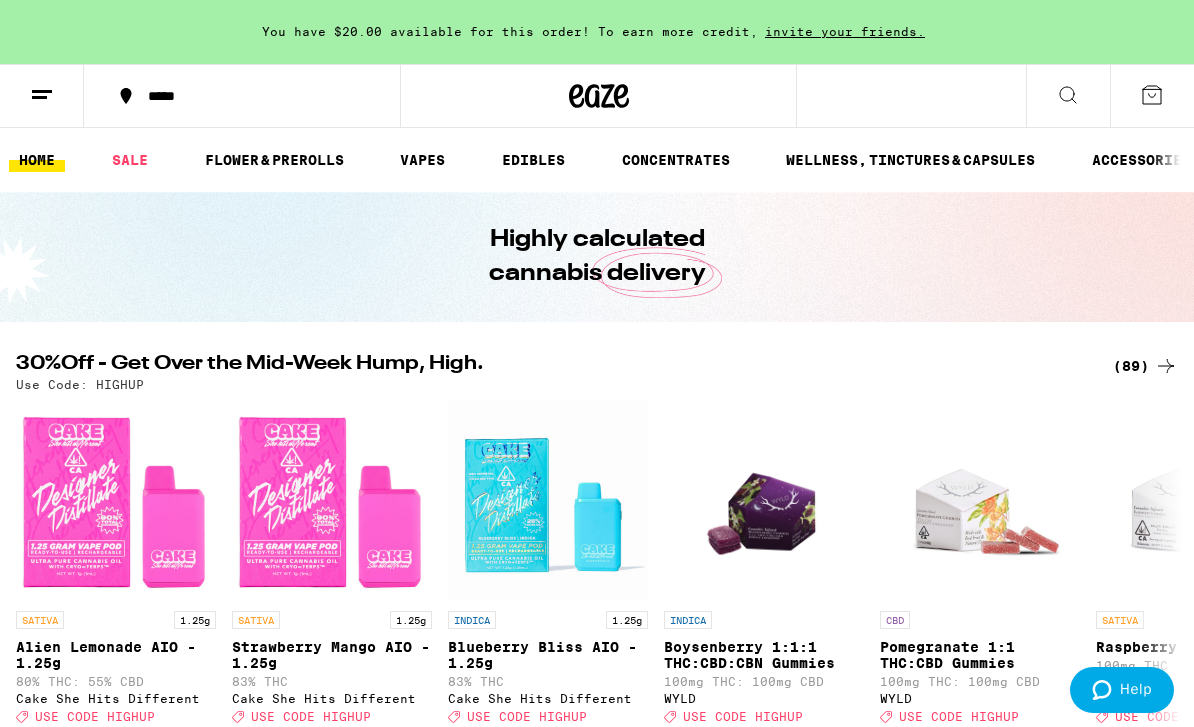 click 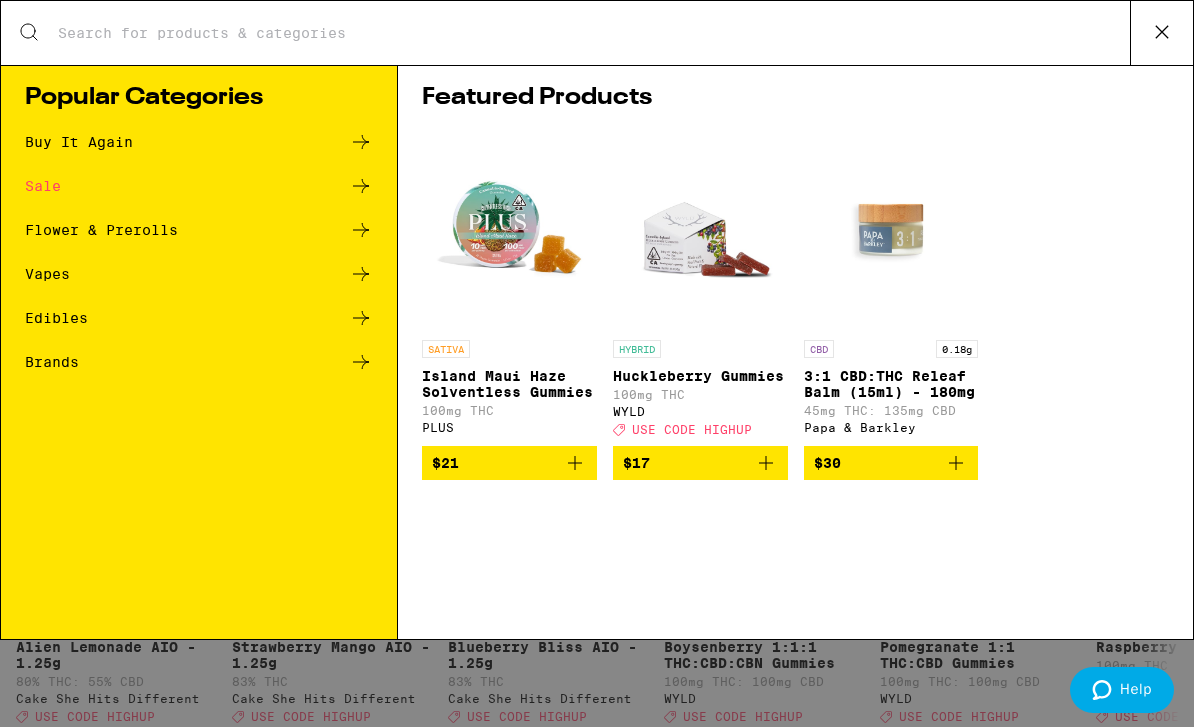 click on "Buy It Again" at bounding box center [79, 142] 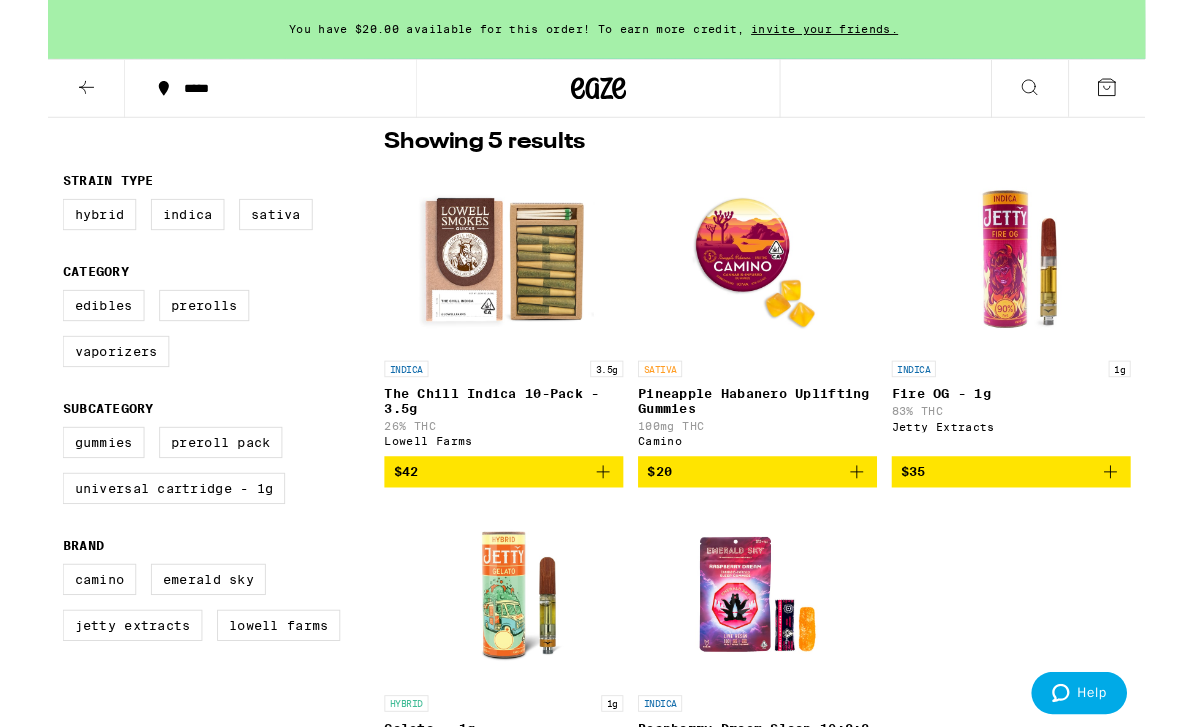 scroll, scrollTop: 155, scrollLeft: 0, axis: vertical 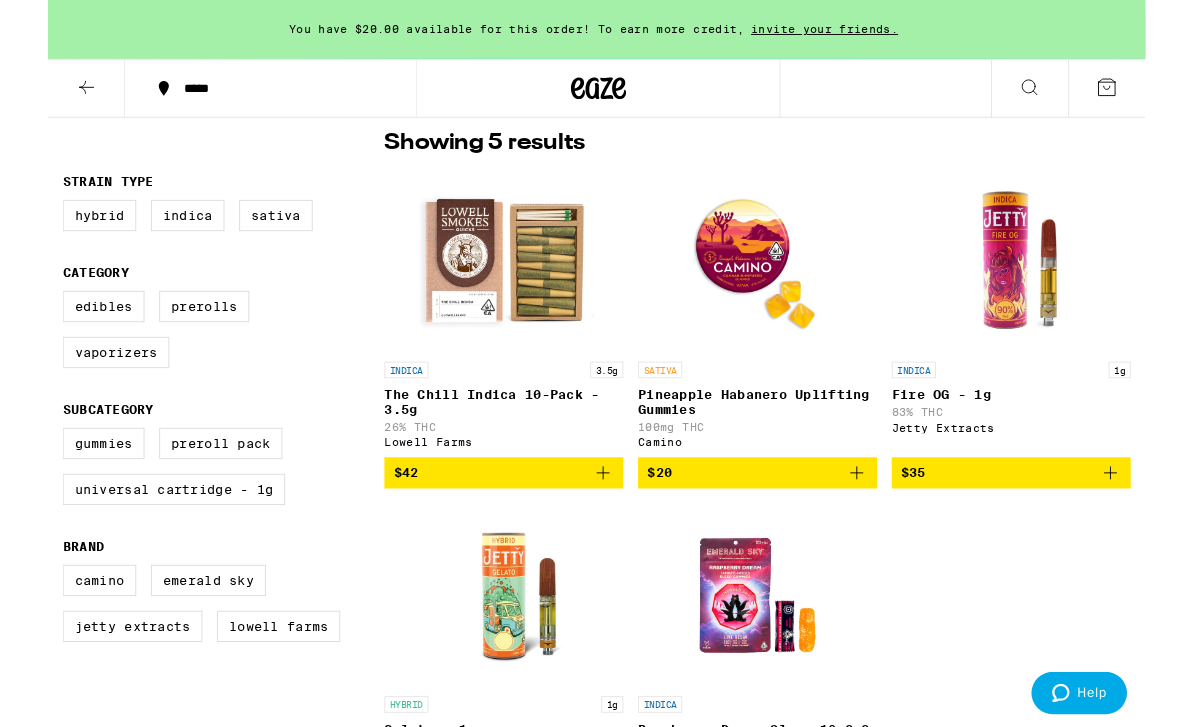 click 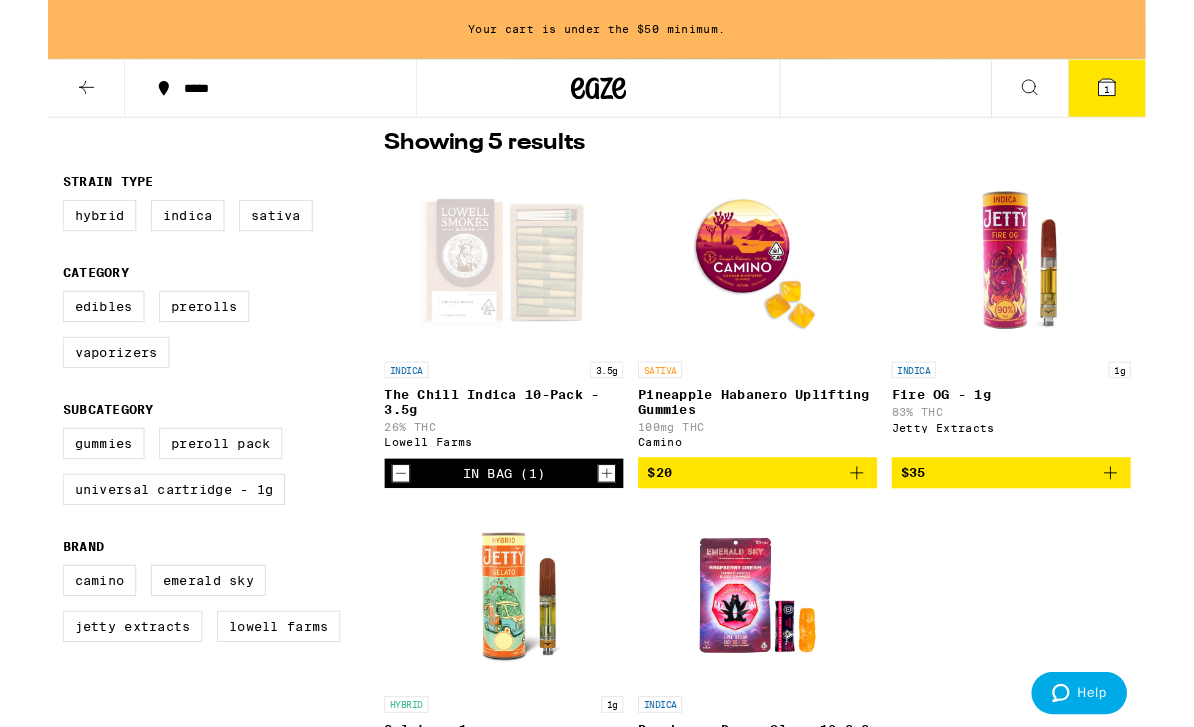 click 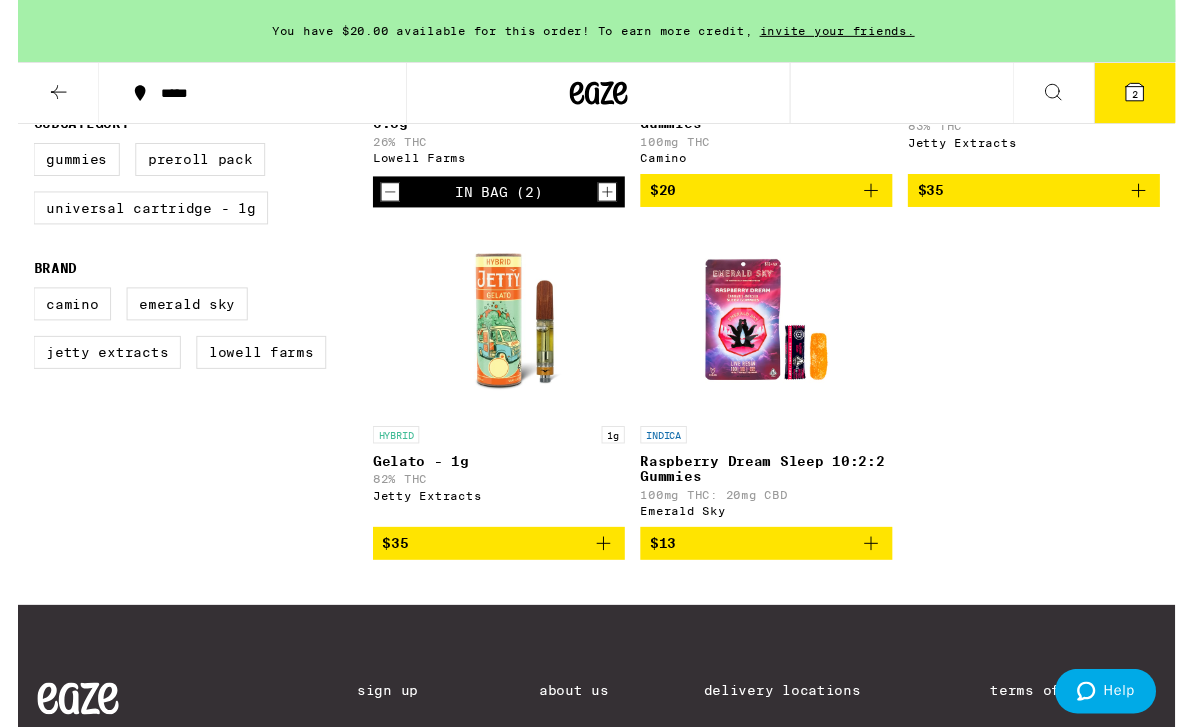 scroll, scrollTop: 428, scrollLeft: 0, axis: vertical 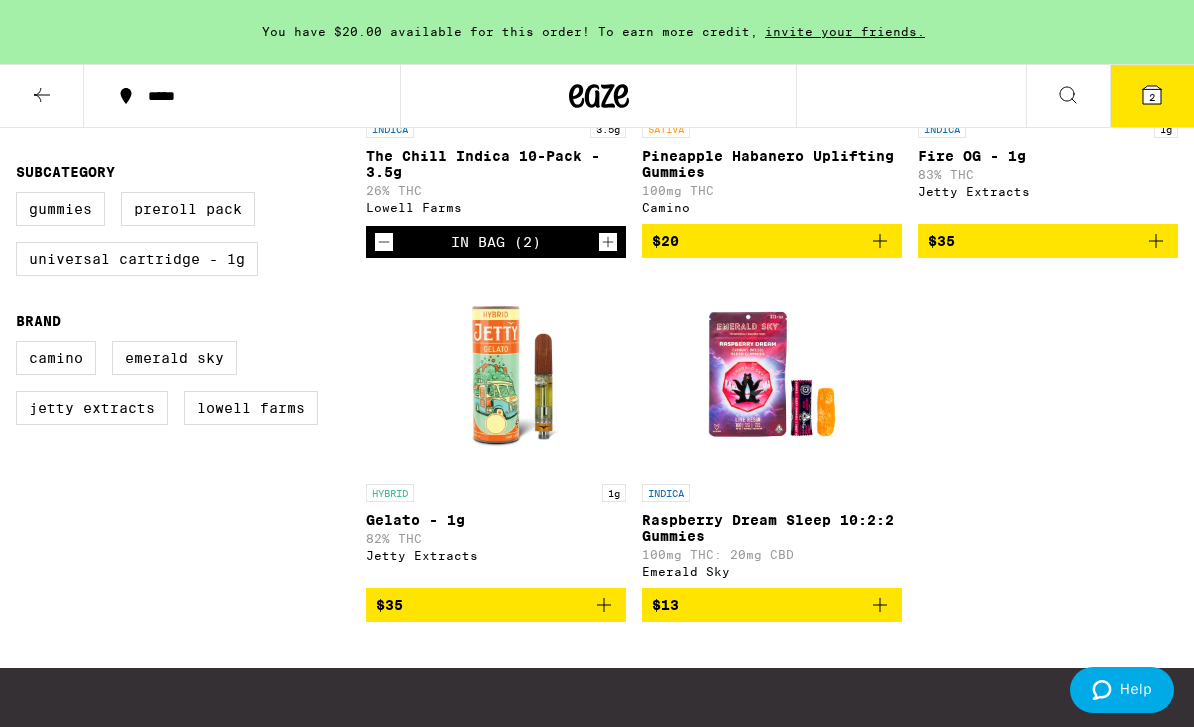 click on "Jetty Extracts" at bounding box center [92, 408] 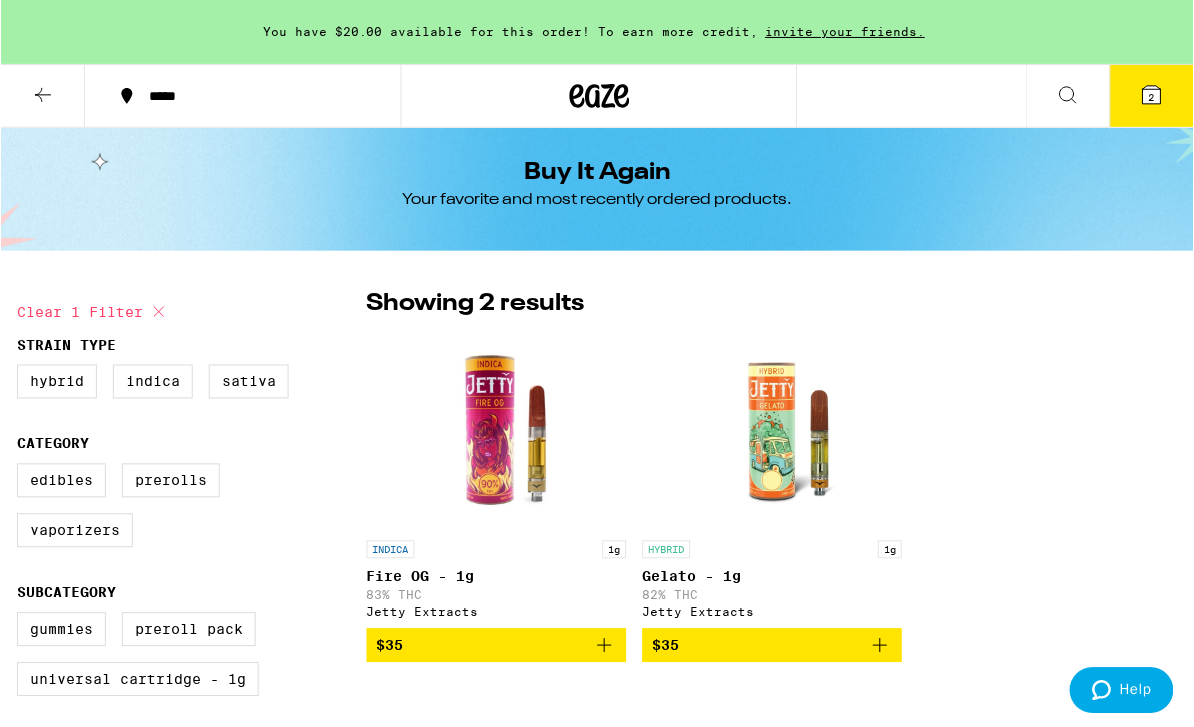 scroll, scrollTop: 5, scrollLeft: 0, axis: vertical 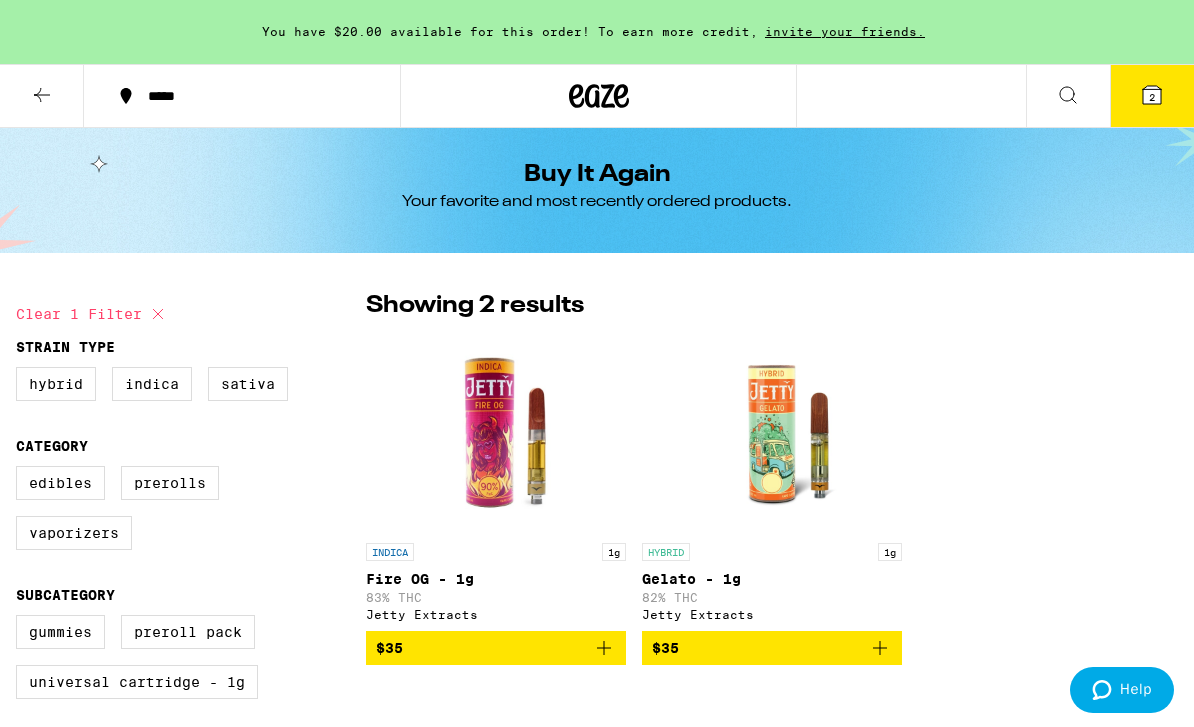 click 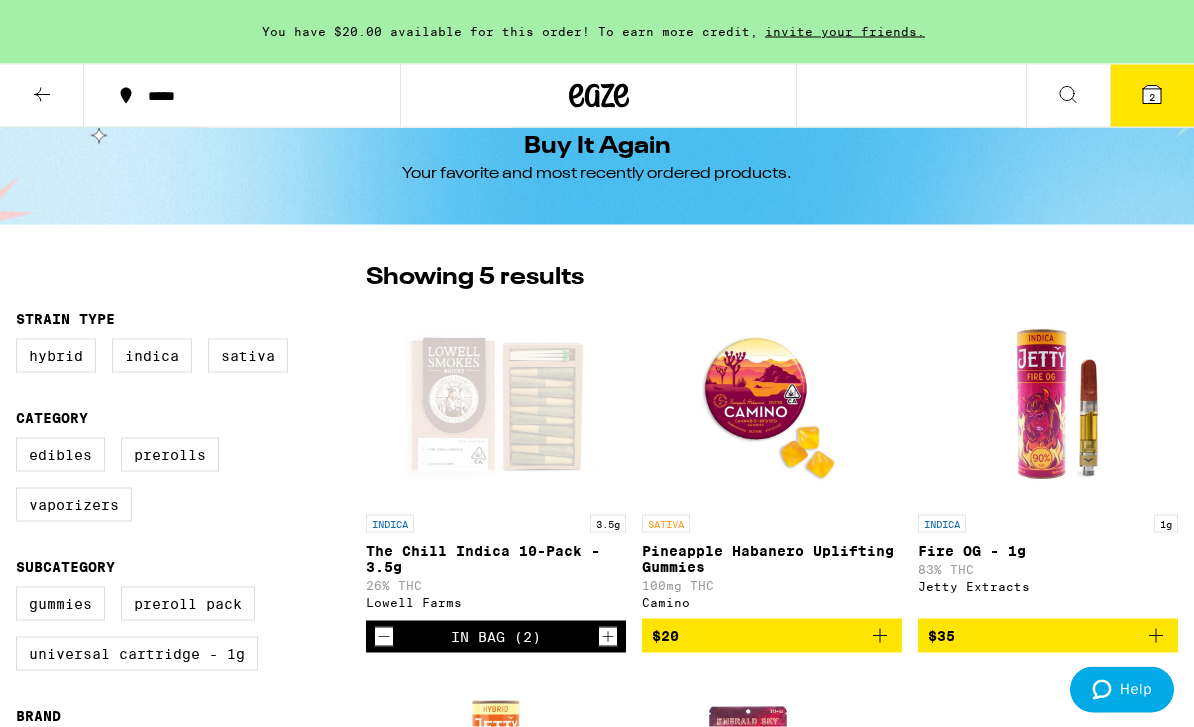 scroll, scrollTop: 0, scrollLeft: 0, axis: both 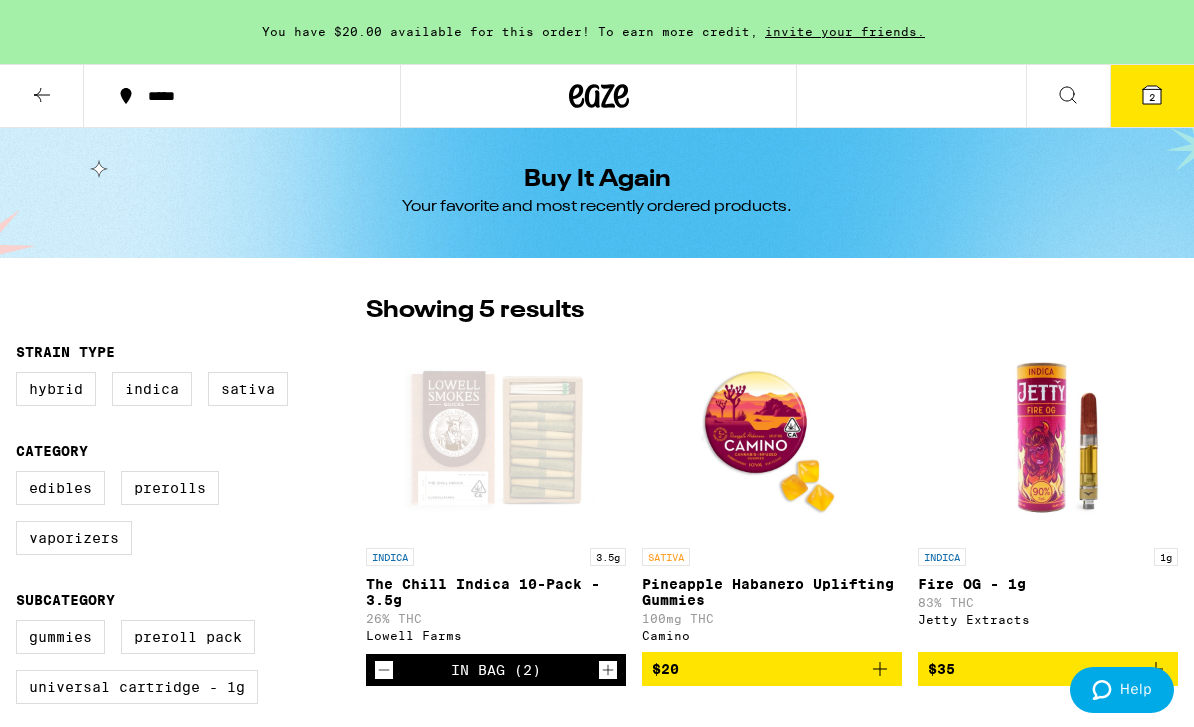 click at bounding box center (42, 96) 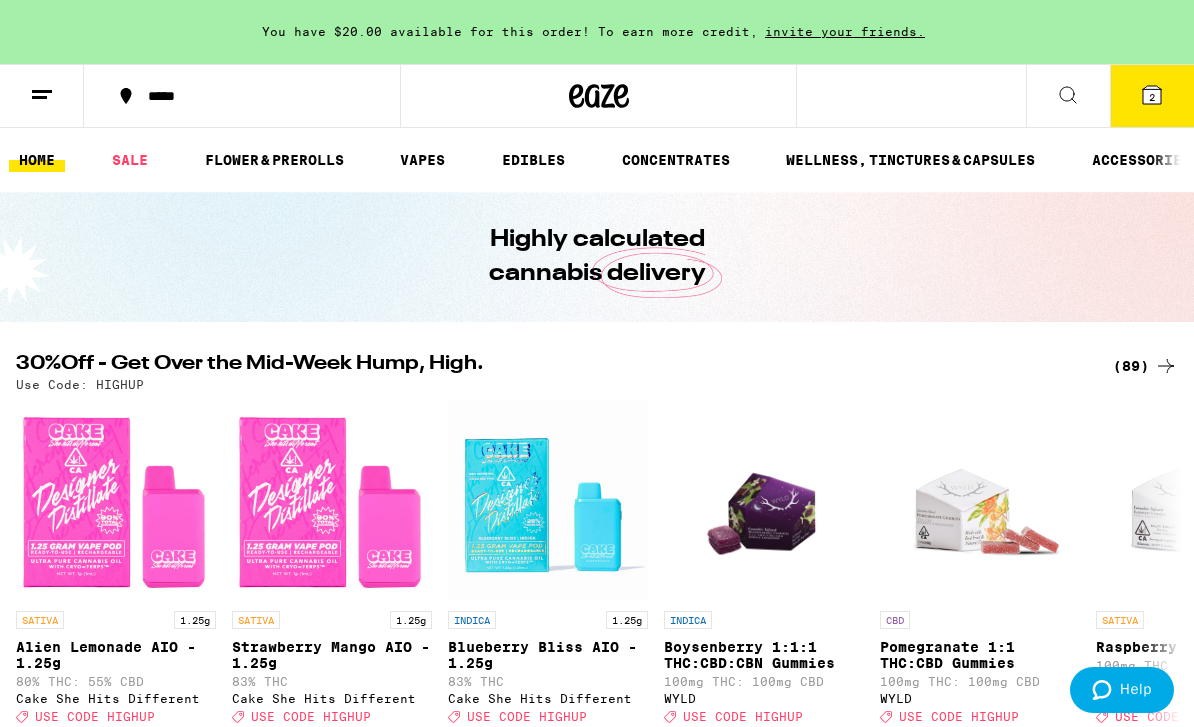 click on "VAPES" at bounding box center [422, 160] 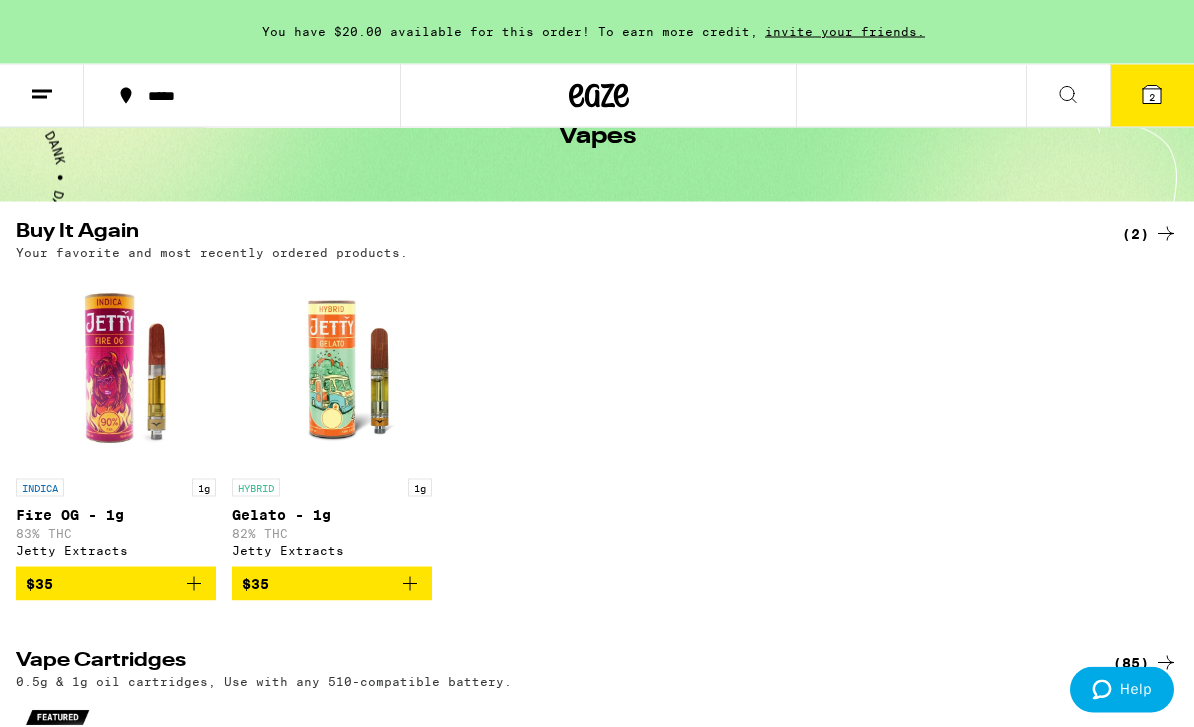 scroll, scrollTop: 0, scrollLeft: 0, axis: both 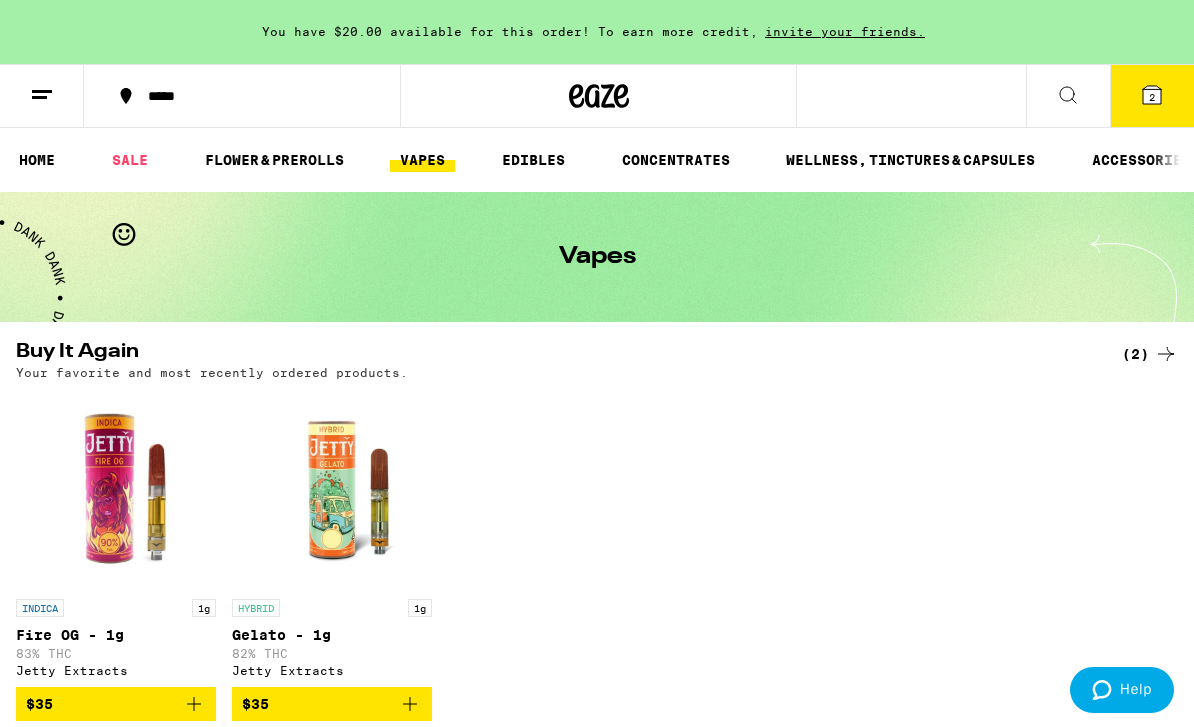 click 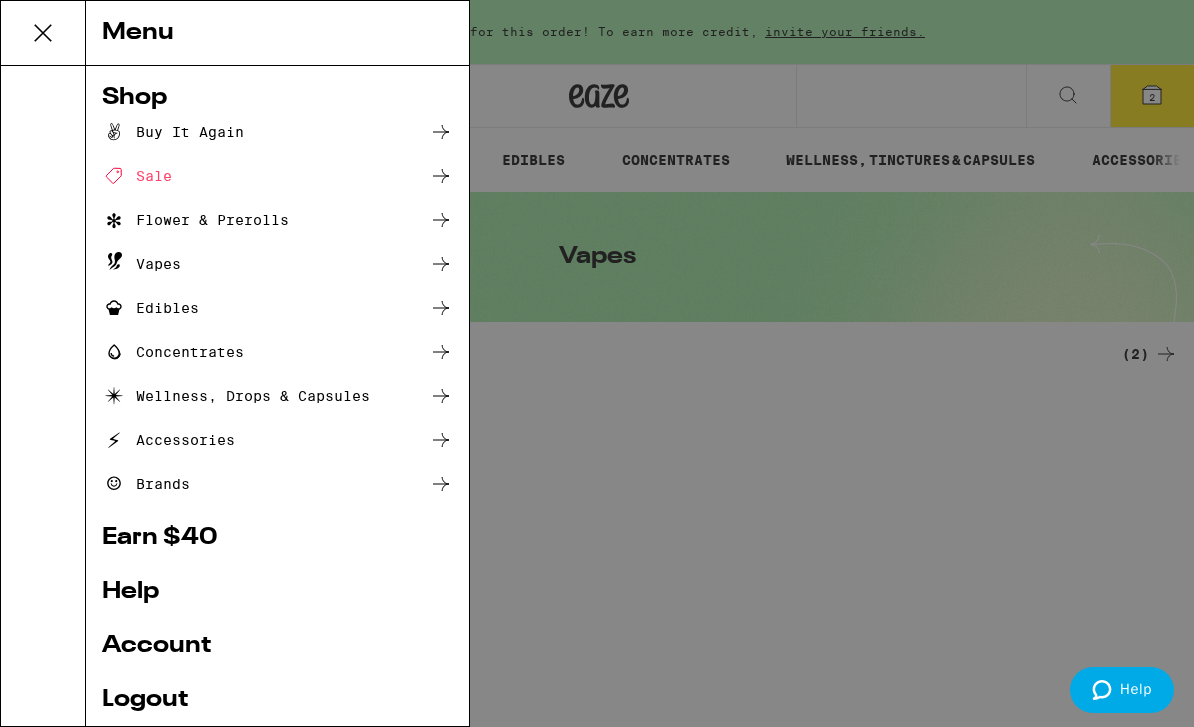 click on "Vapes" at bounding box center [141, 264] 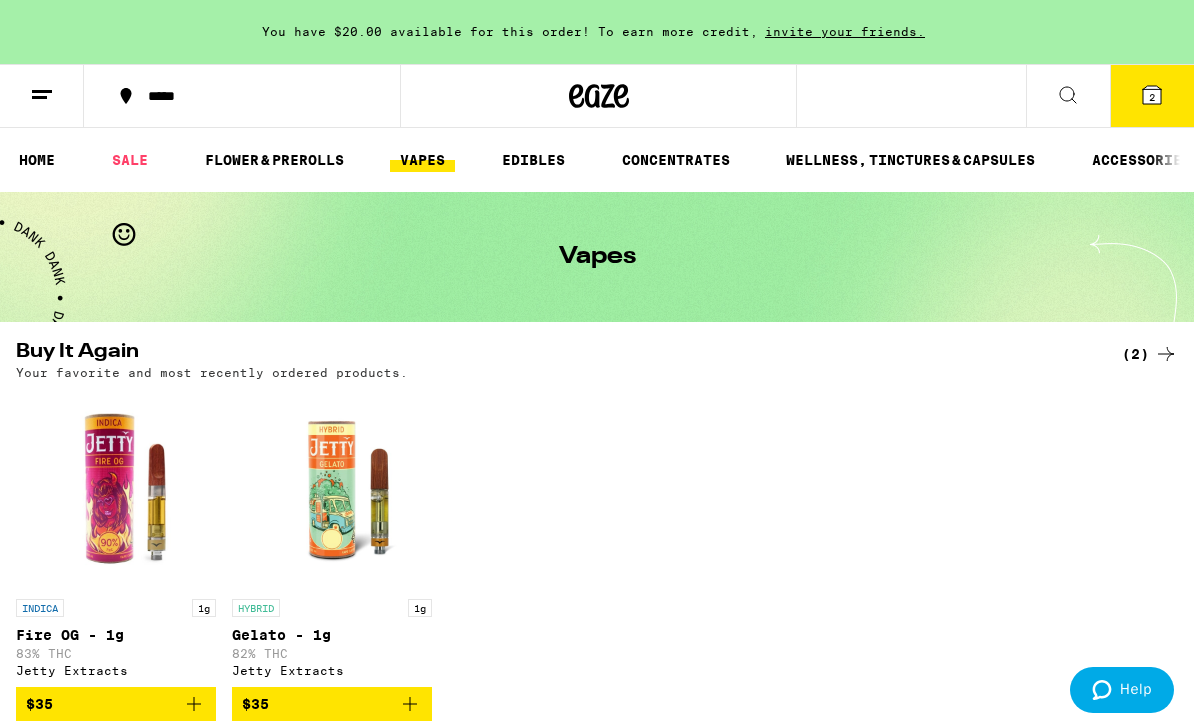 click 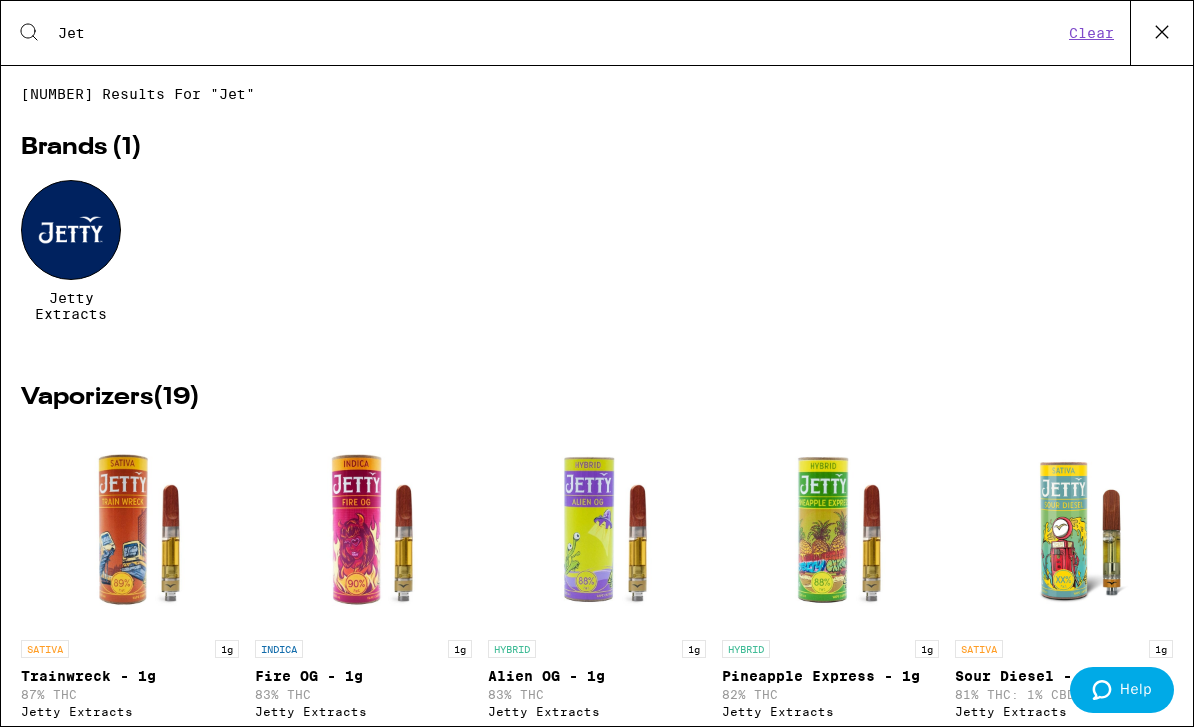 type on "Jett" 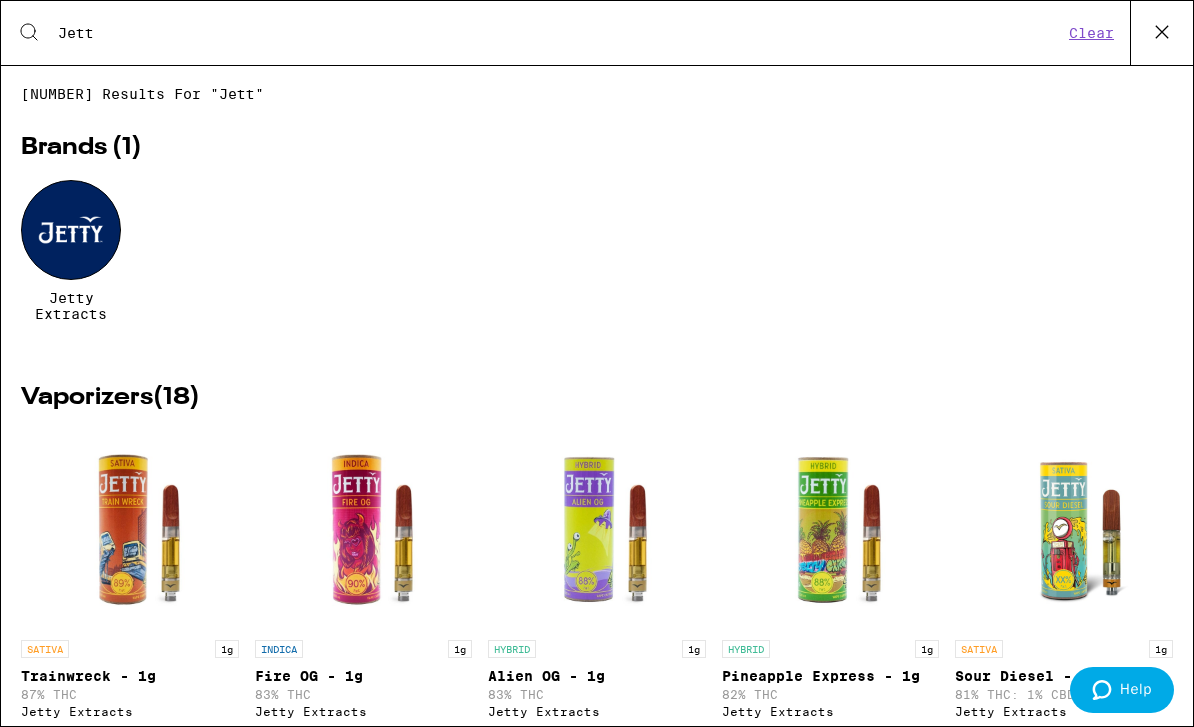 click at bounding box center (71, 230) 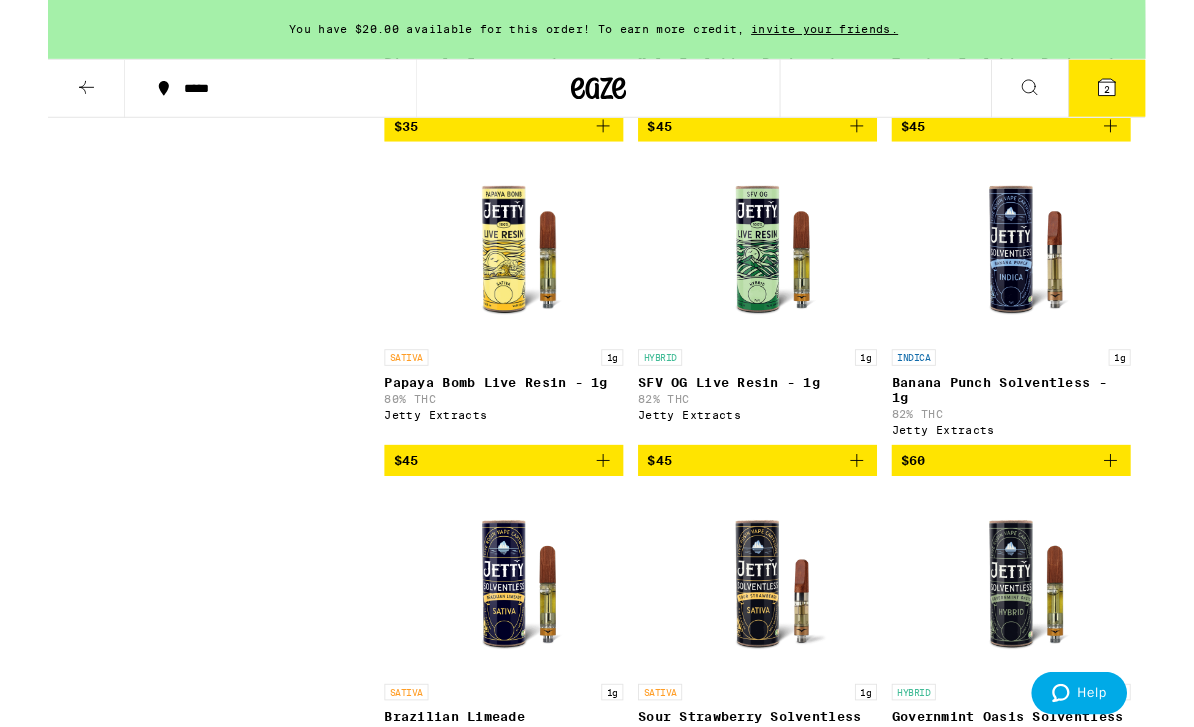 scroll, scrollTop: 1579, scrollLeft: 0, axis: vertical 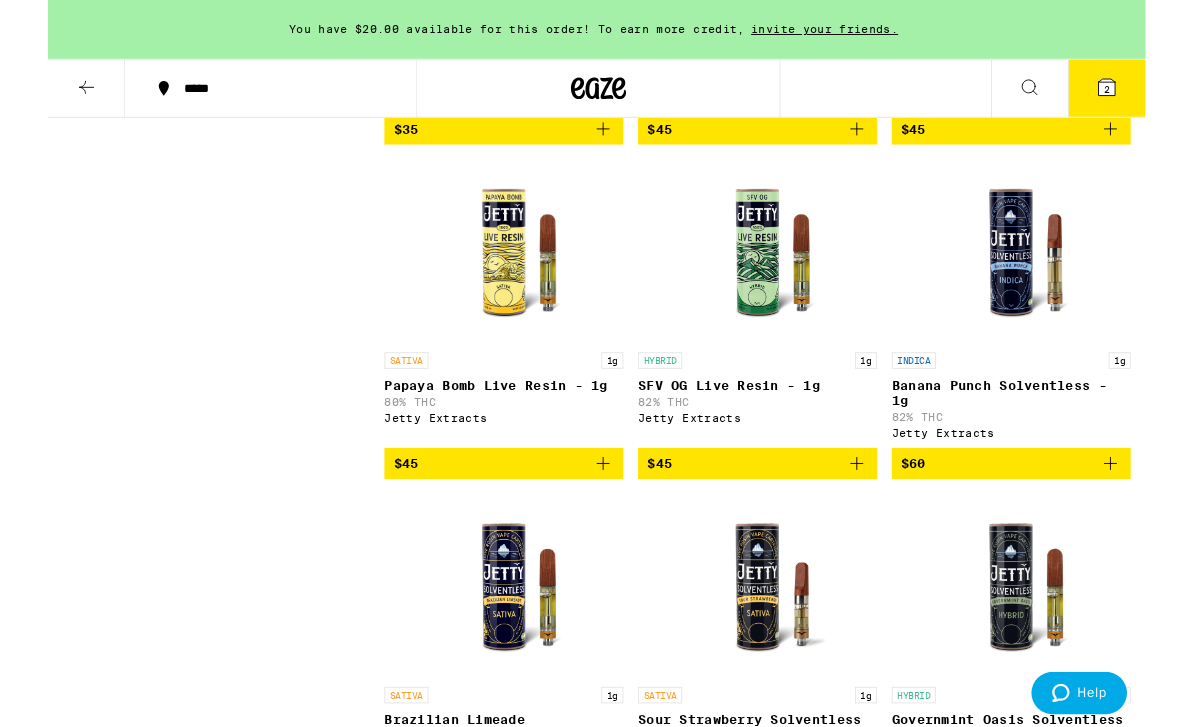 click 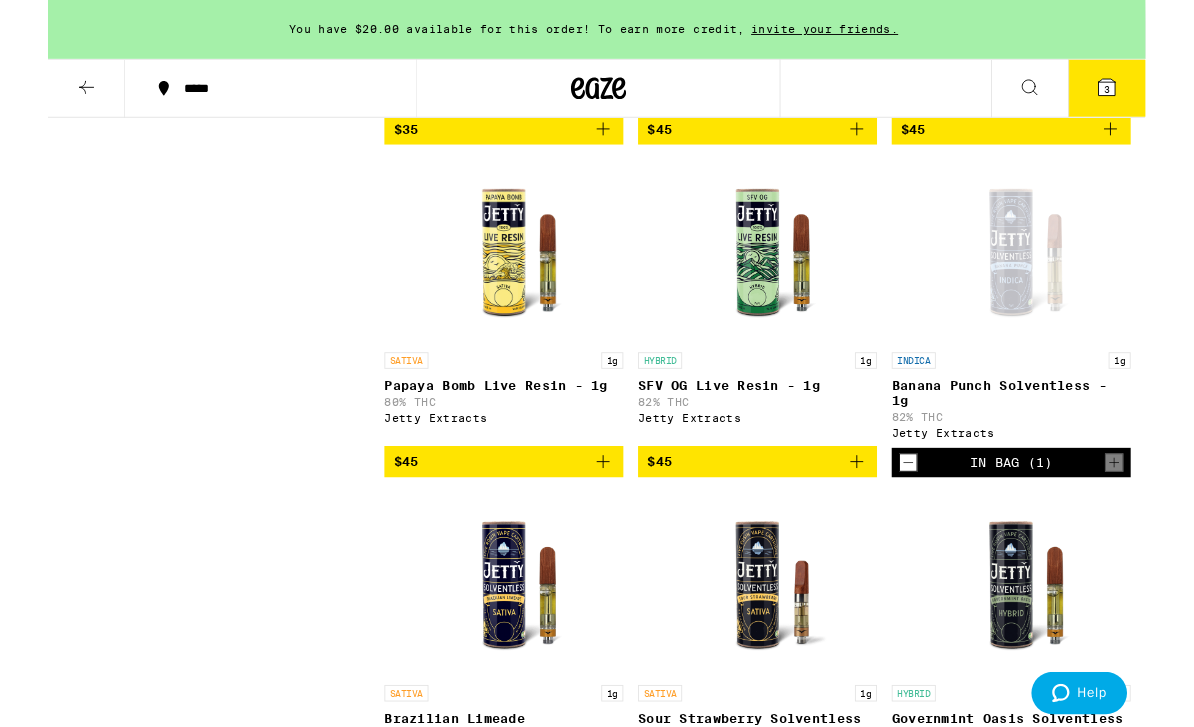 click 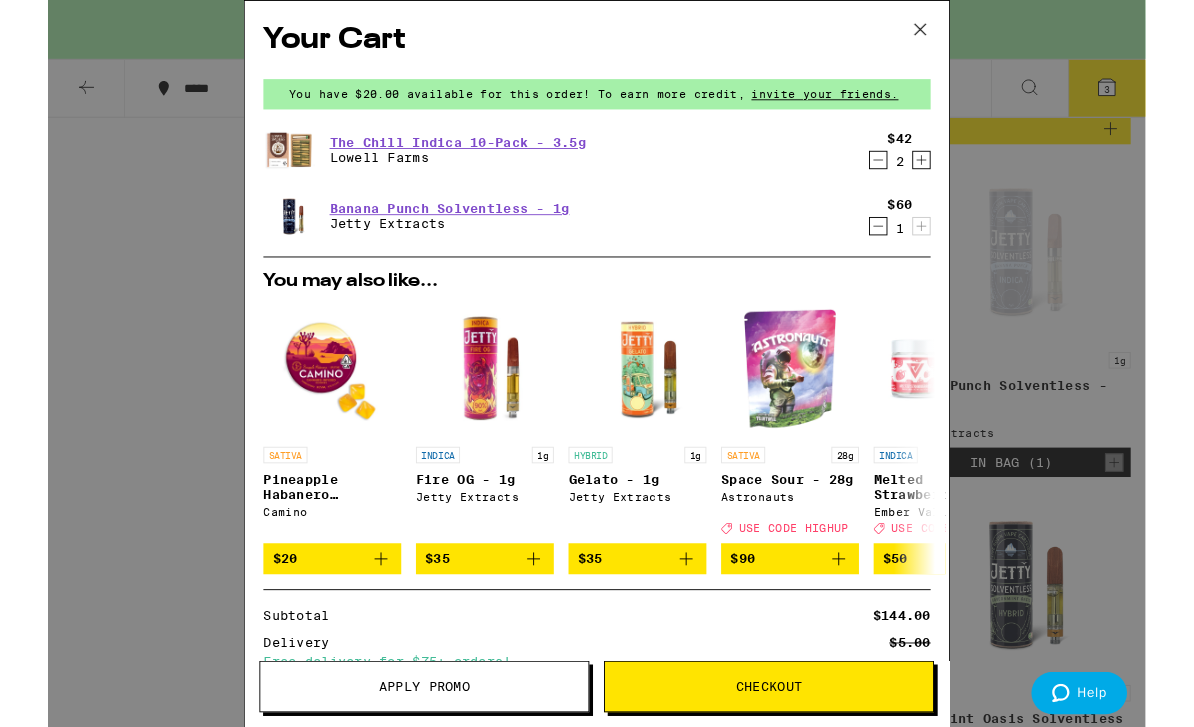 scroll, scrollTop: 0, scrollLeft: 0, axis: both 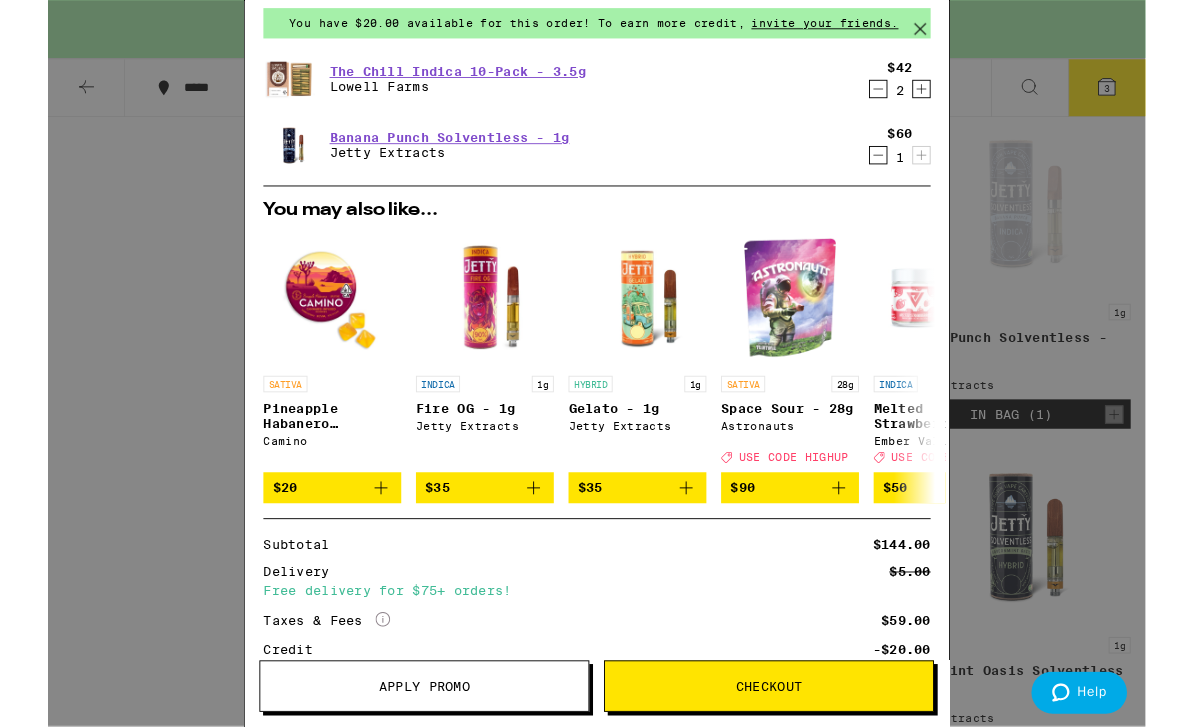 click on "$20" at bounding box center (257, 531) 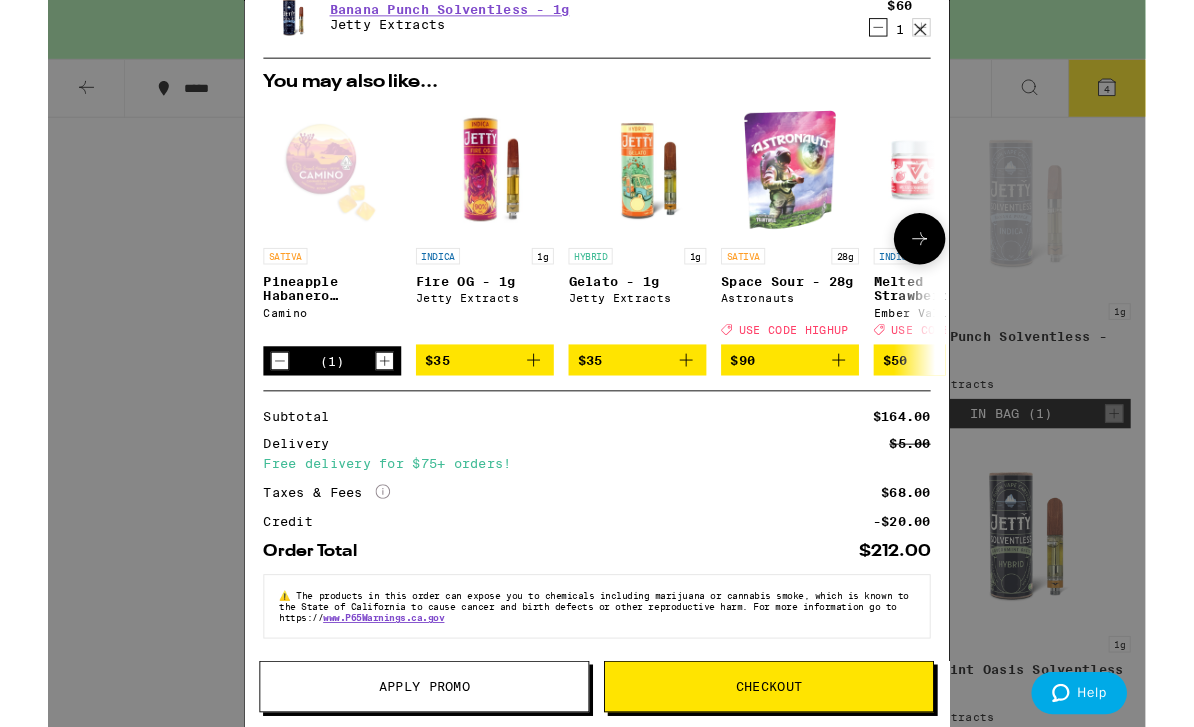 scroll, scrollTop: 287, scrollLeft: 0, axis: vertical 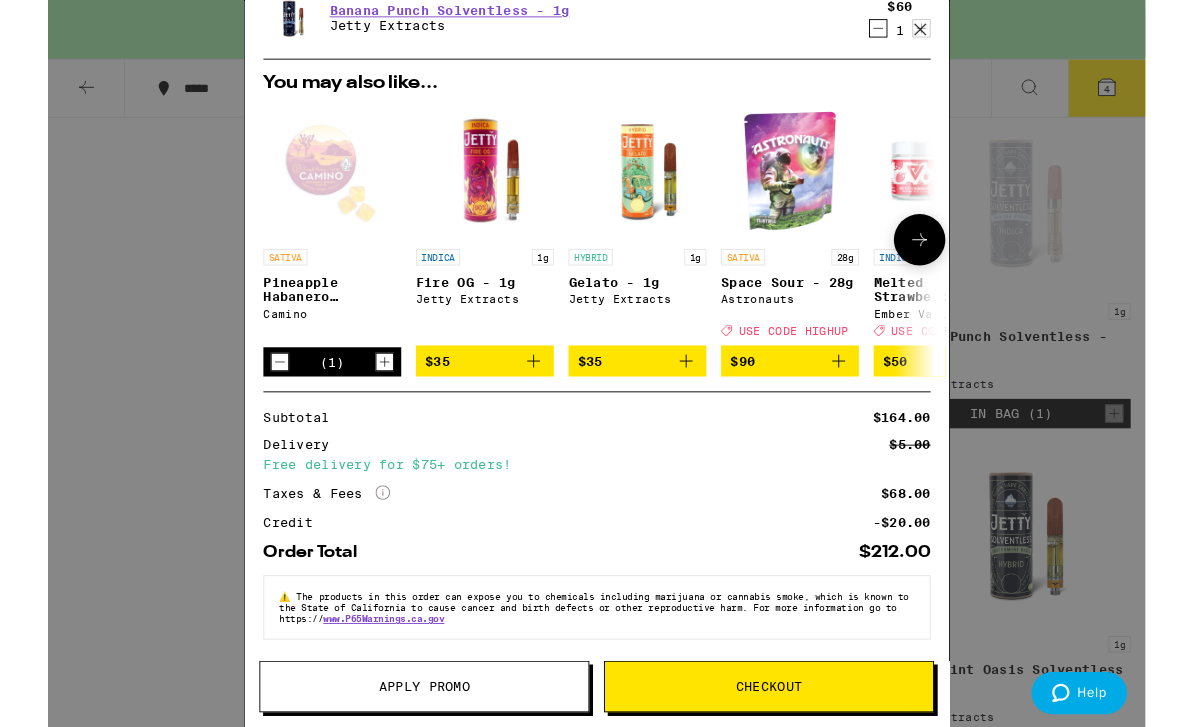 click 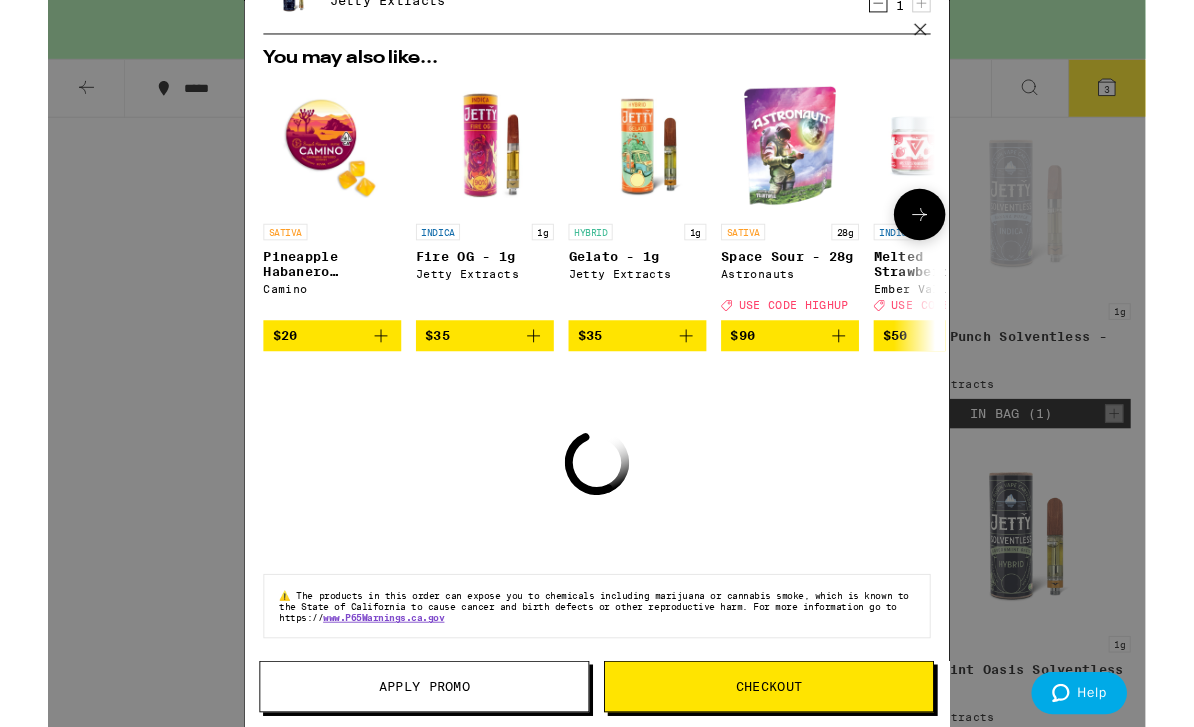 scroll, scrollTop: 262, scrollLeft: 0, axis: vertical 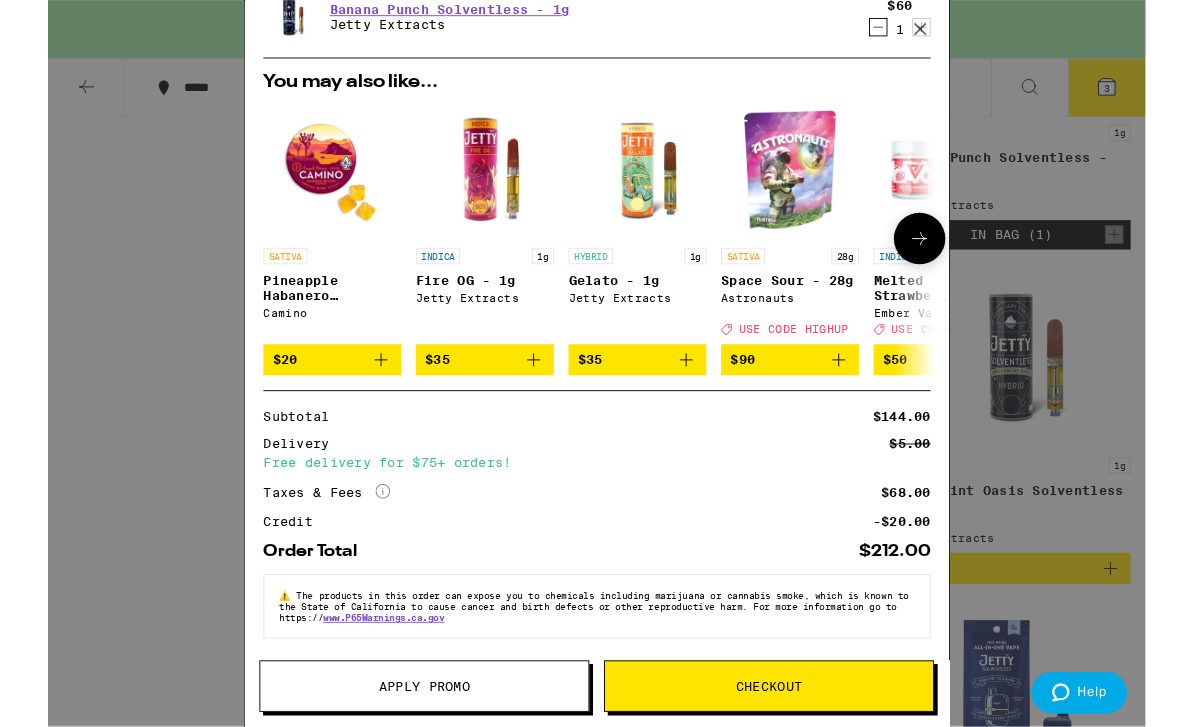 click 